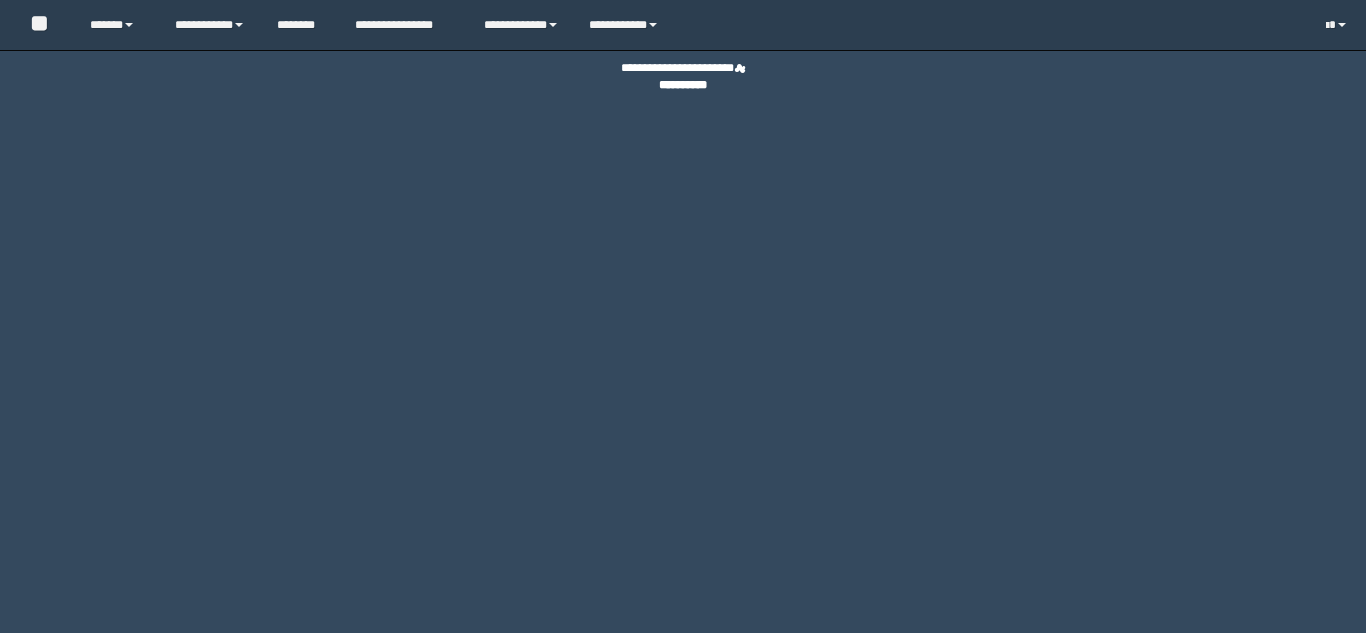 scroll, scrollTop: 0, scrollLeft: 0, axis: both 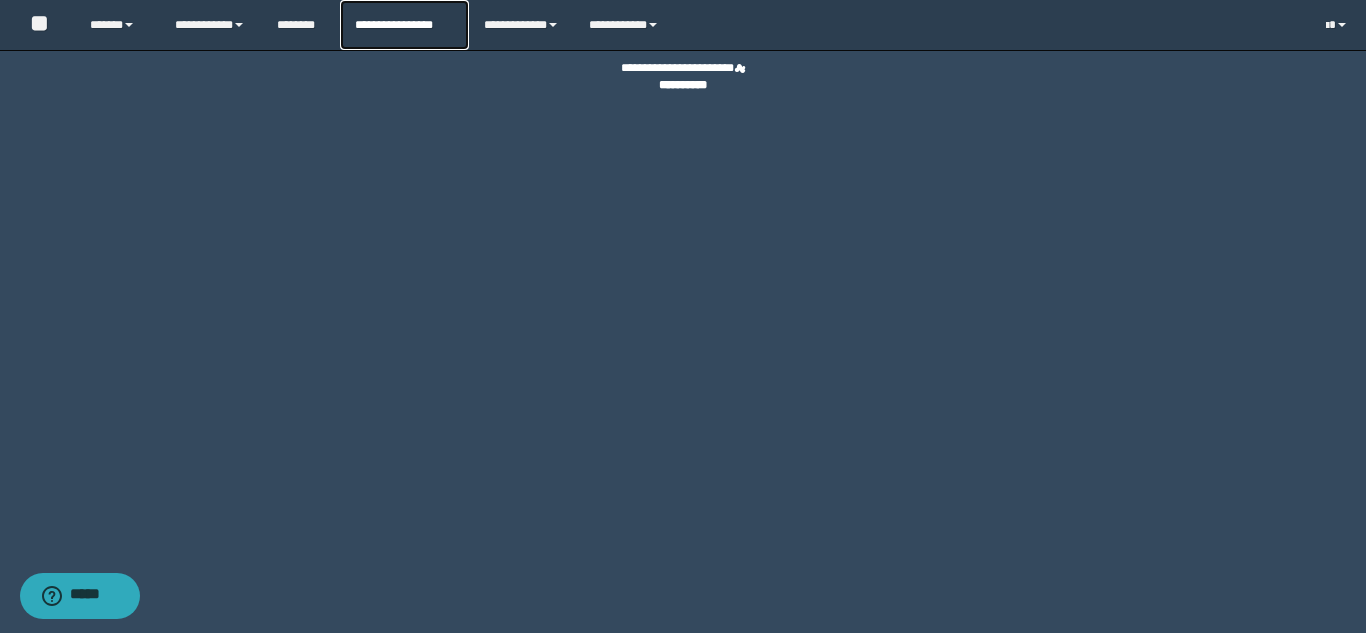 click on "**********" at bounding box center (404, 25) 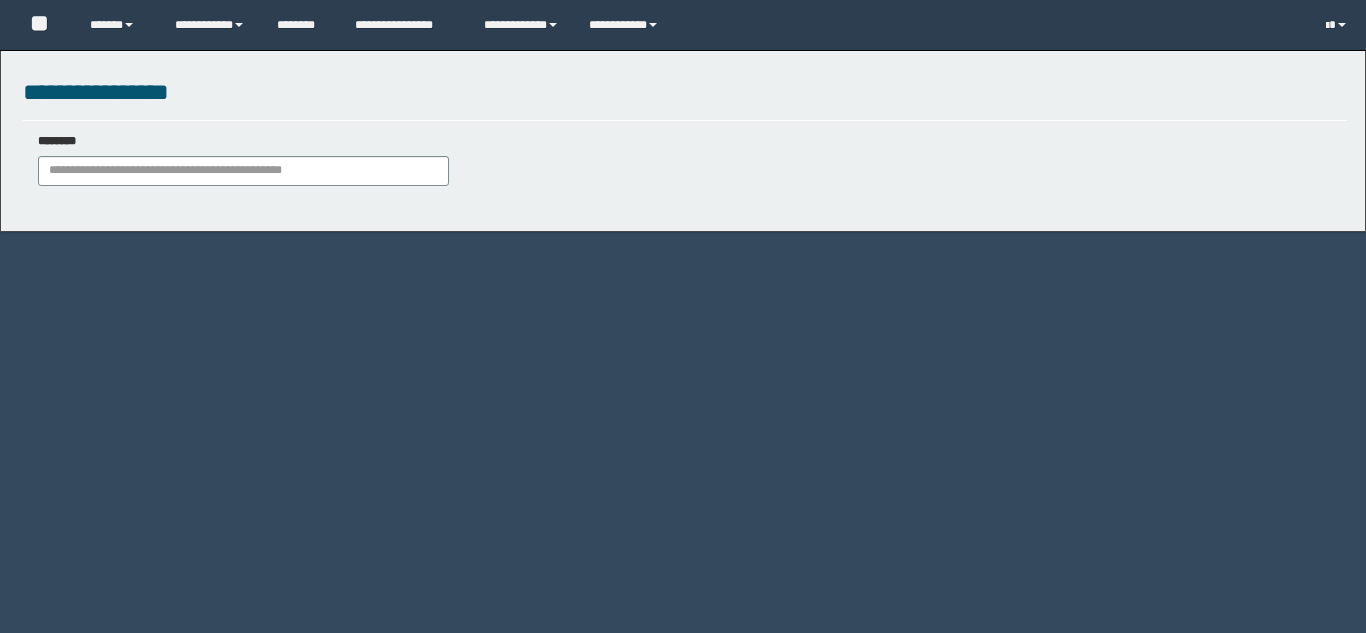 scroll, scrollTop: 0, scrollLeft: 0, axis: both 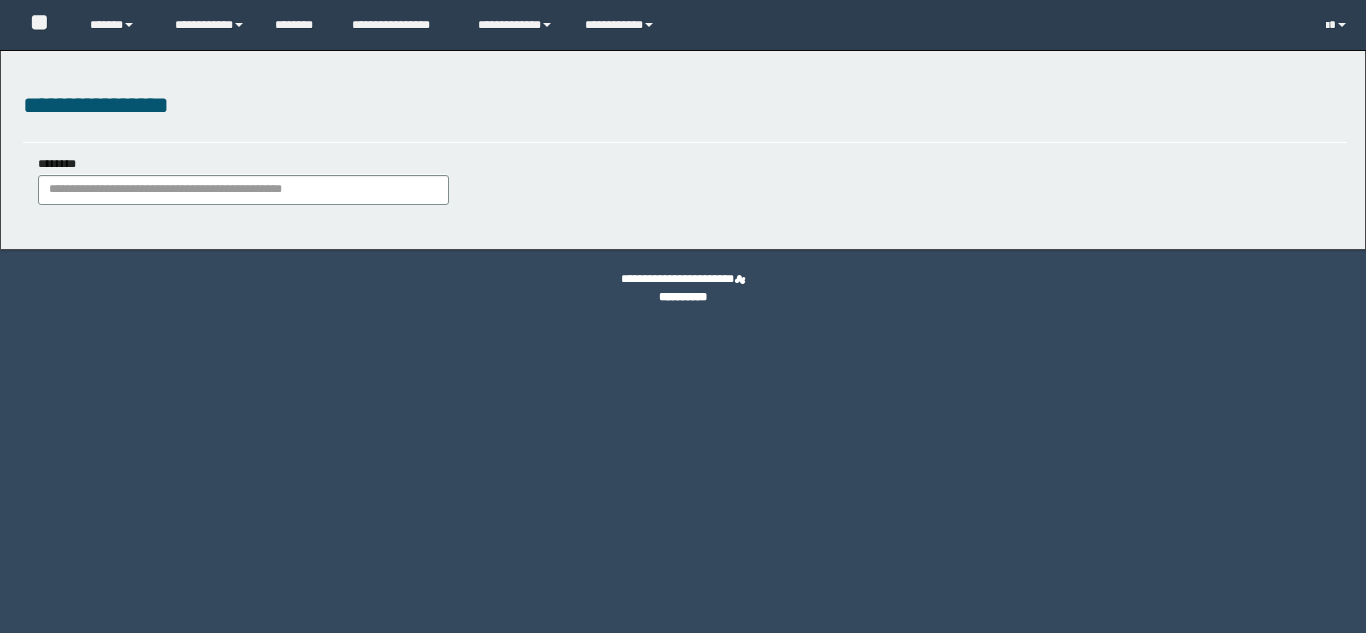 click on "********" at bounding box center (243, 190) 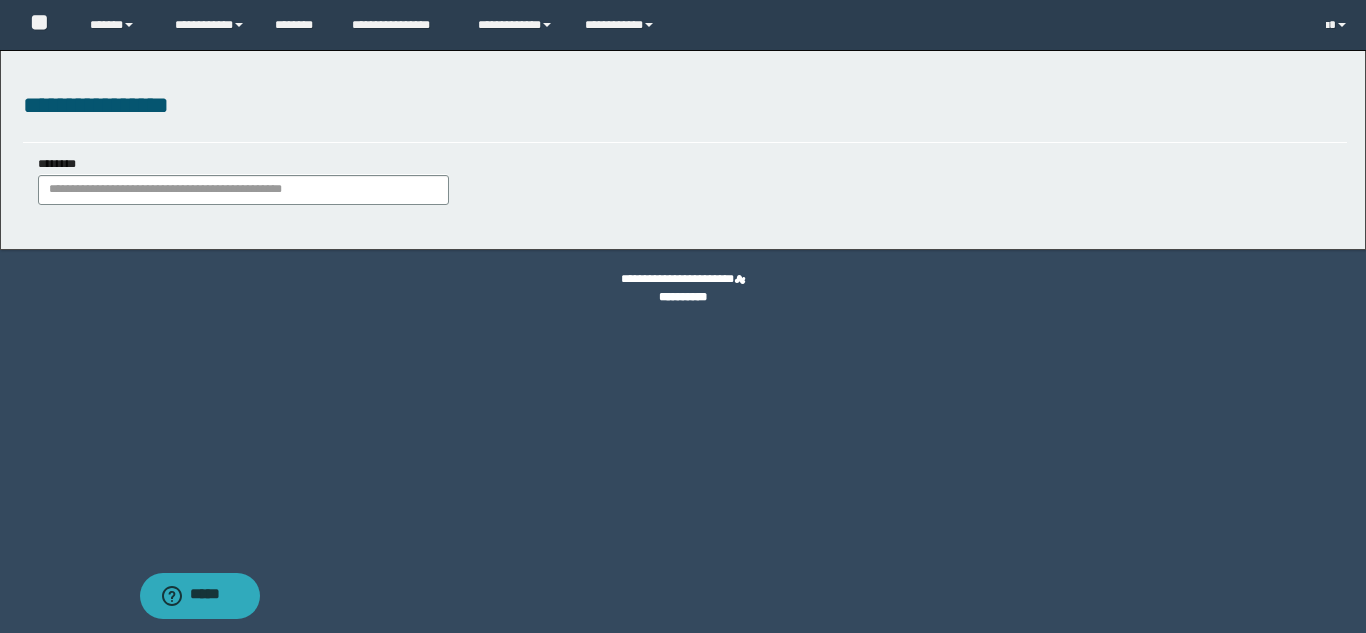 scroll, scrollTop: 0, scrollLeft: 0, axis: both 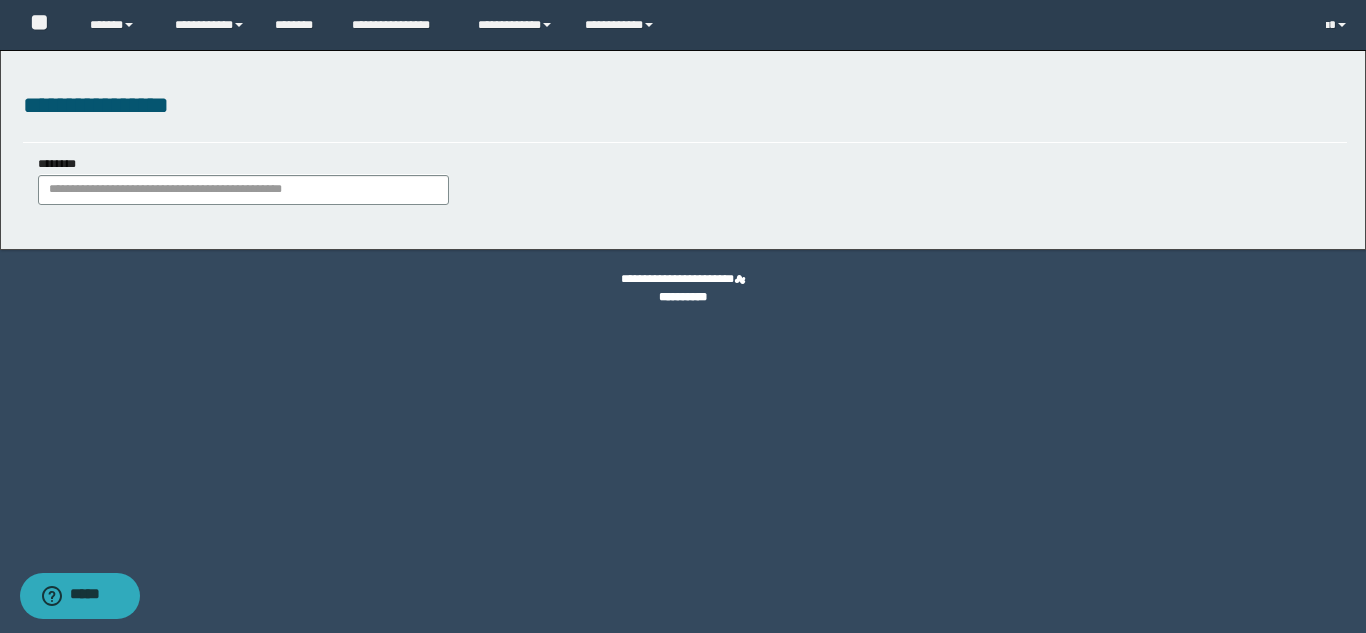 type on "********" 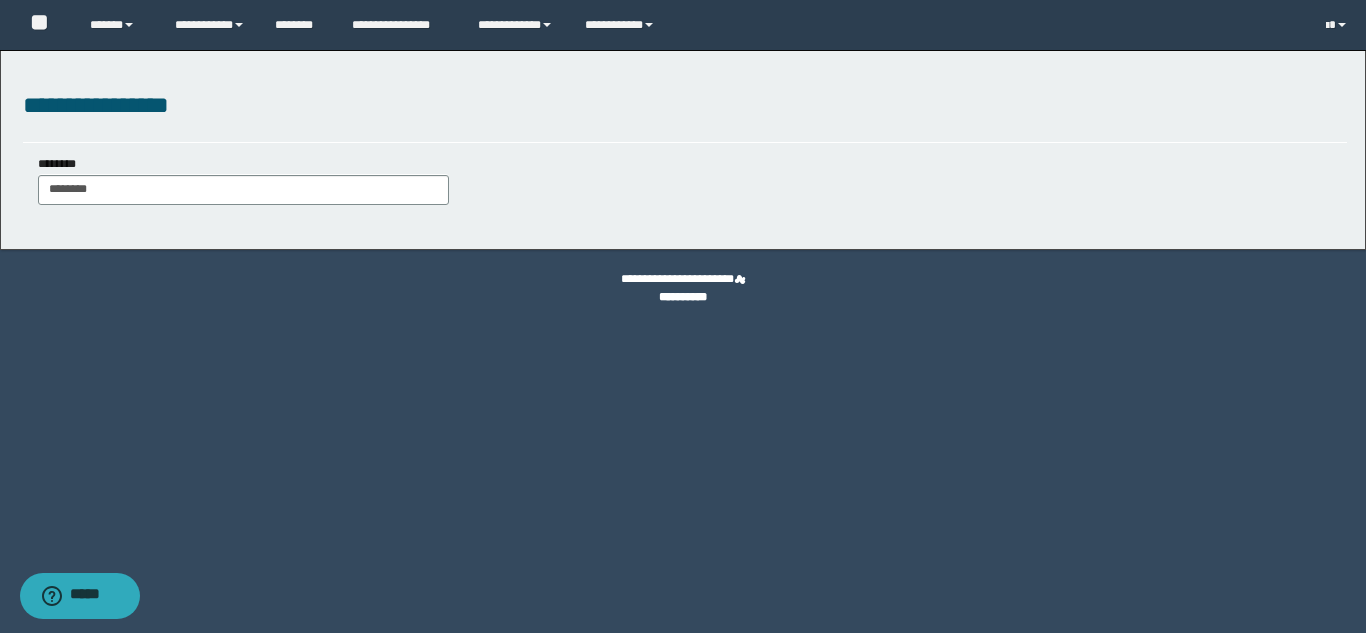 type on "********" 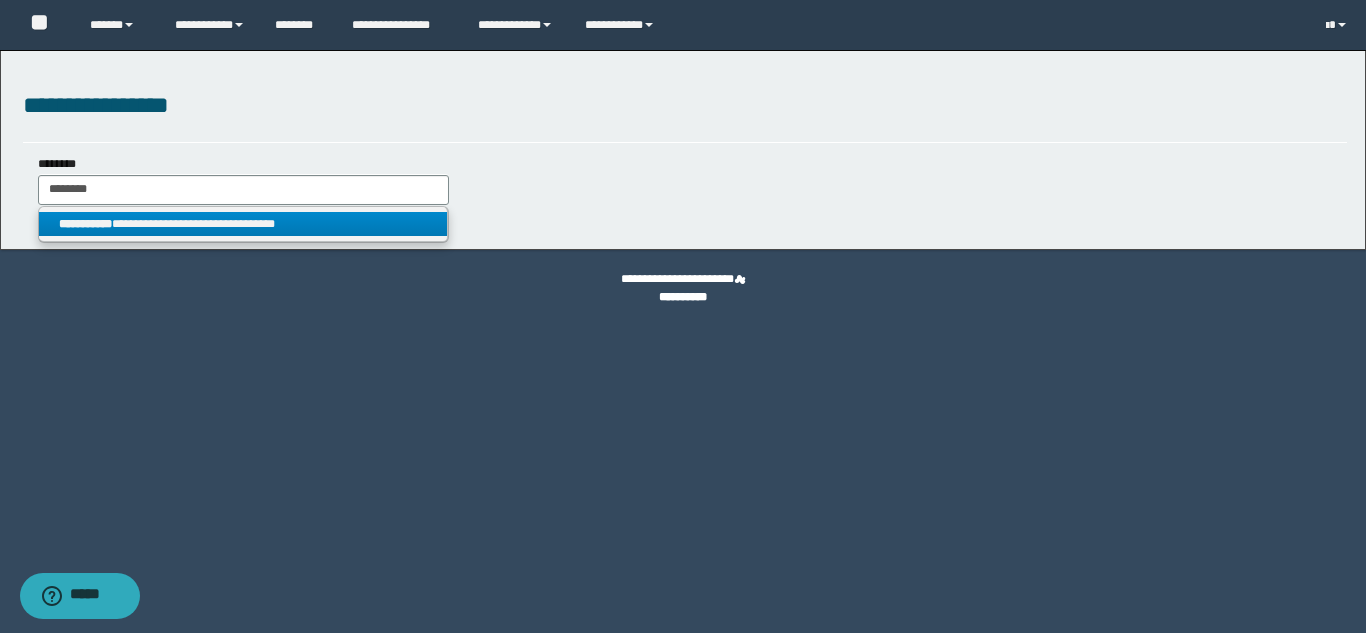 type on "********" 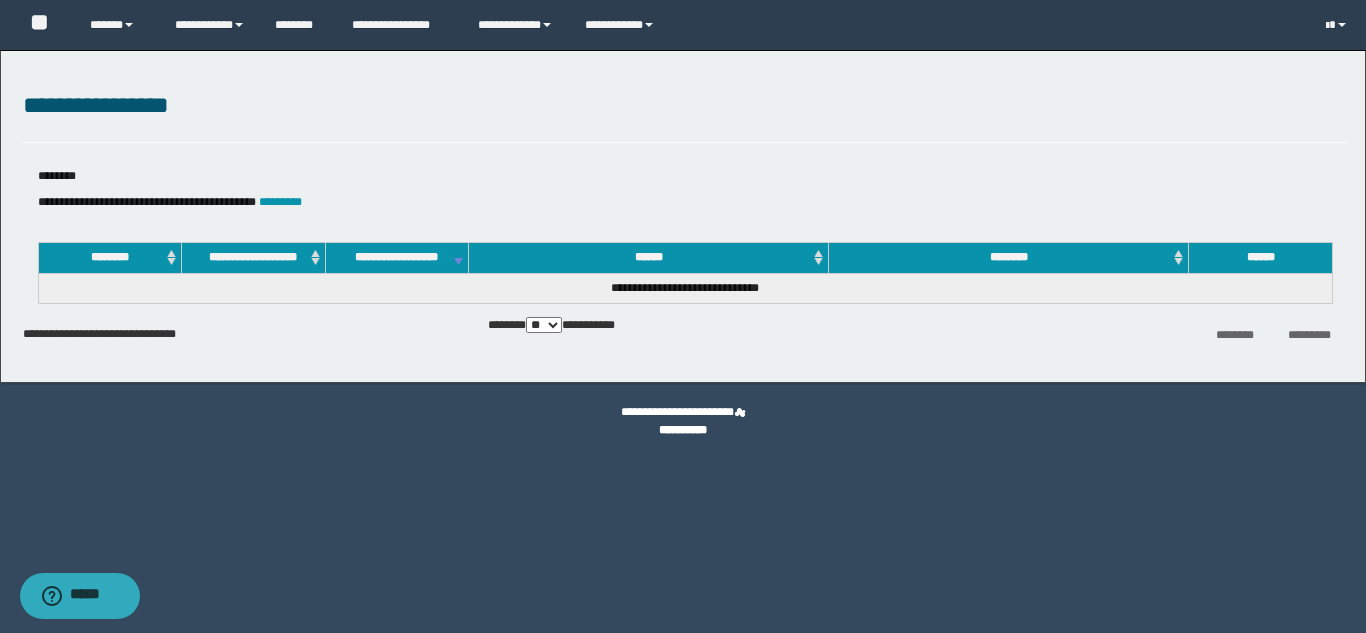 click on "**********" at bounding box center [683, 216] 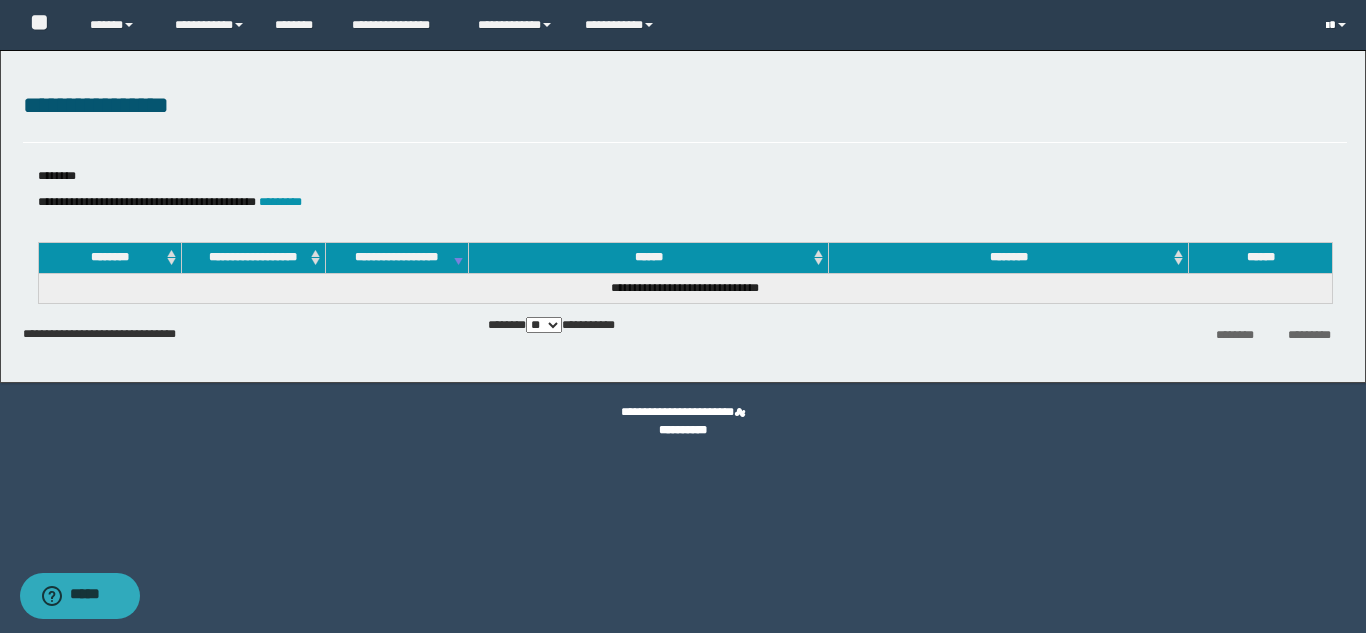 click at bounding box center [1342, 25] 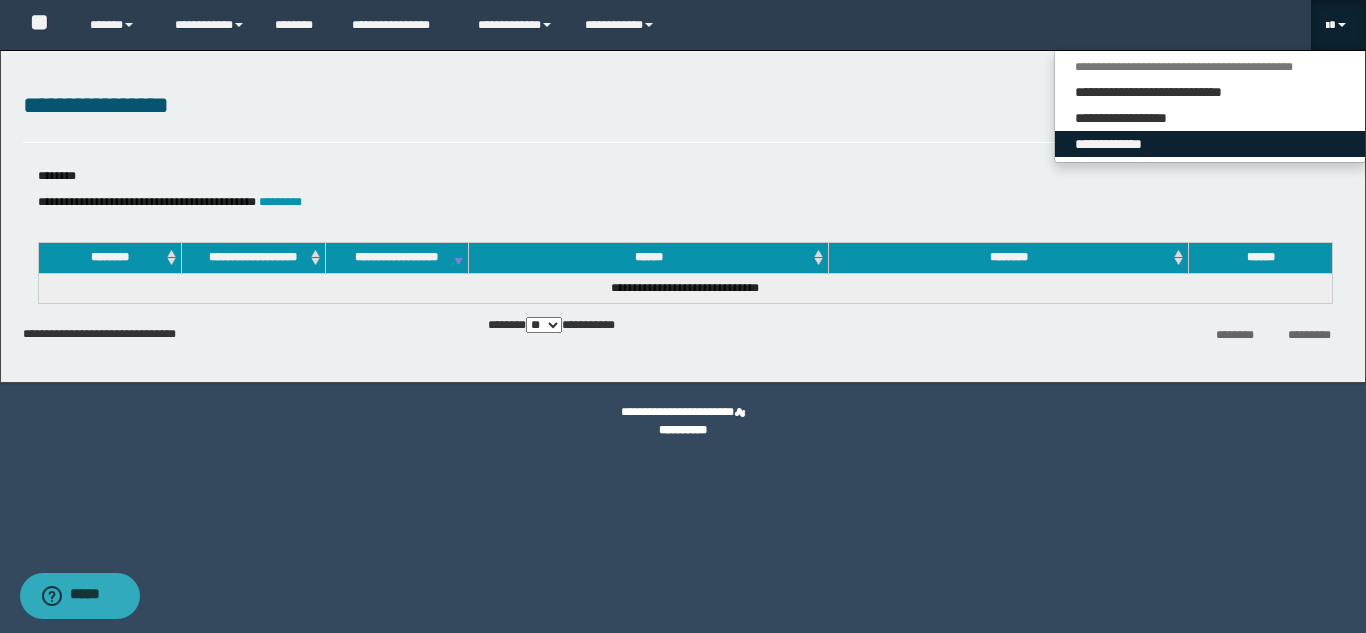 click on "**********" at bounding box center [1210, 144] 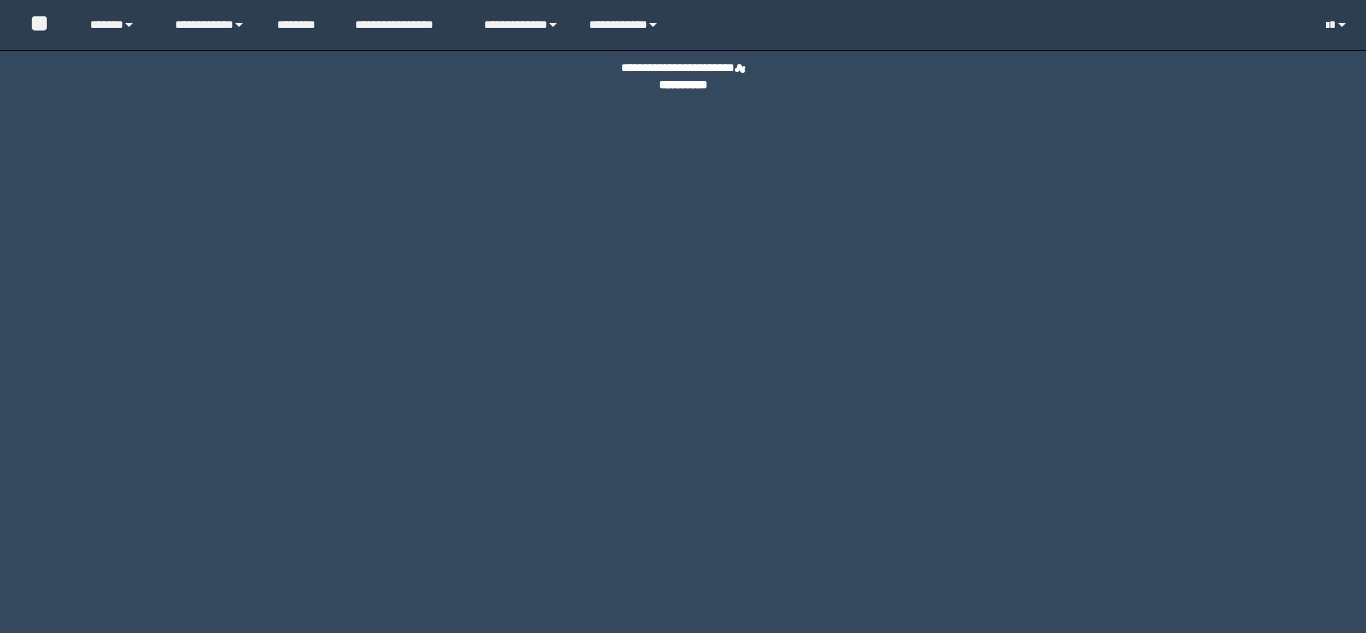 scroll, scrollTop: 0, scrollLeft: 0, axis: both 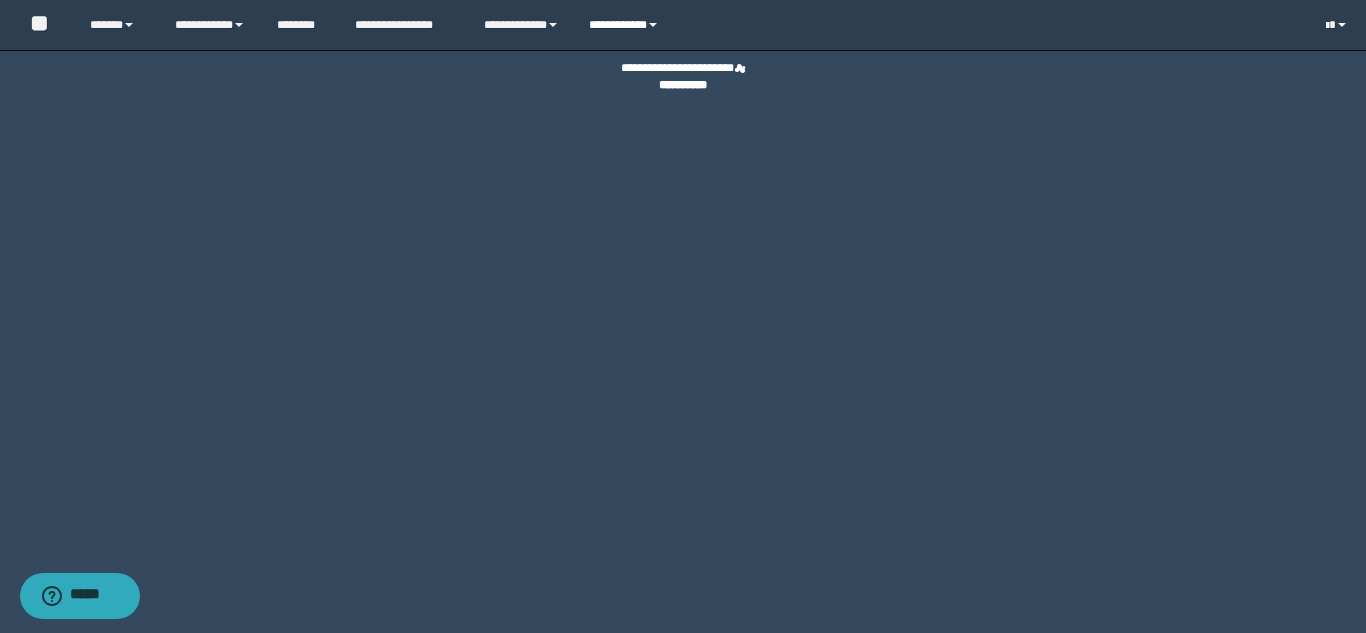 click on "**********" at bounding box center (626, 25) 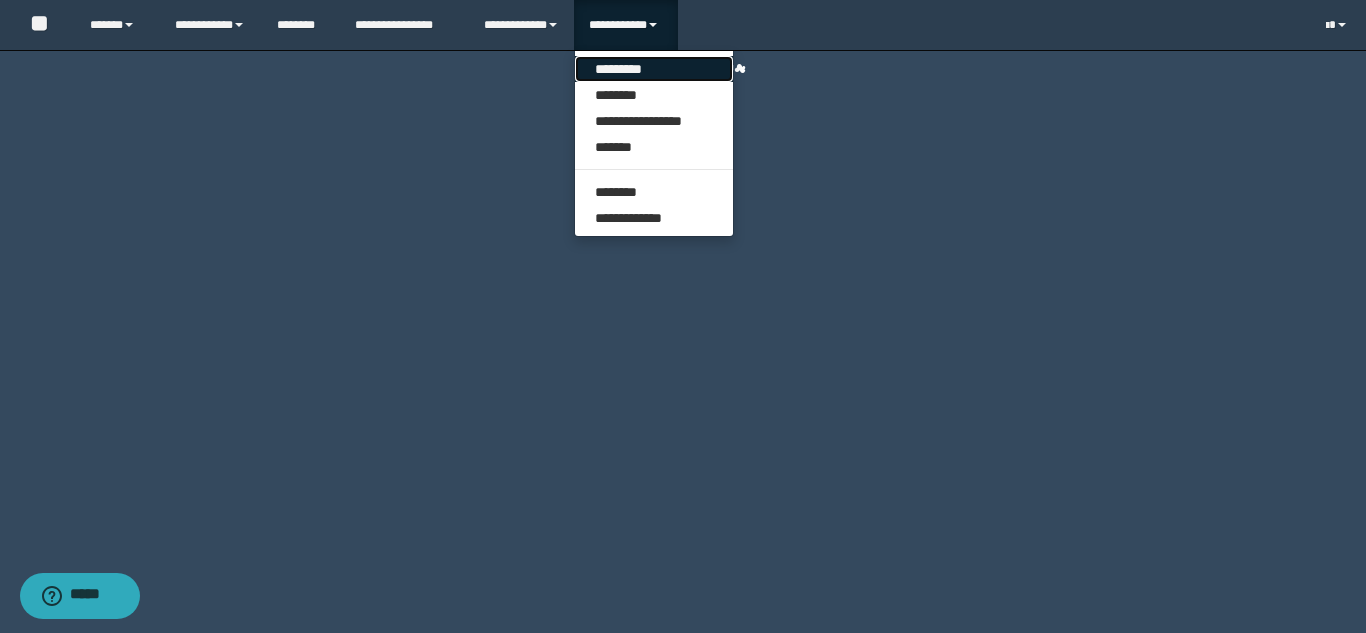 click on "*********" at bounding box center (654, 69) 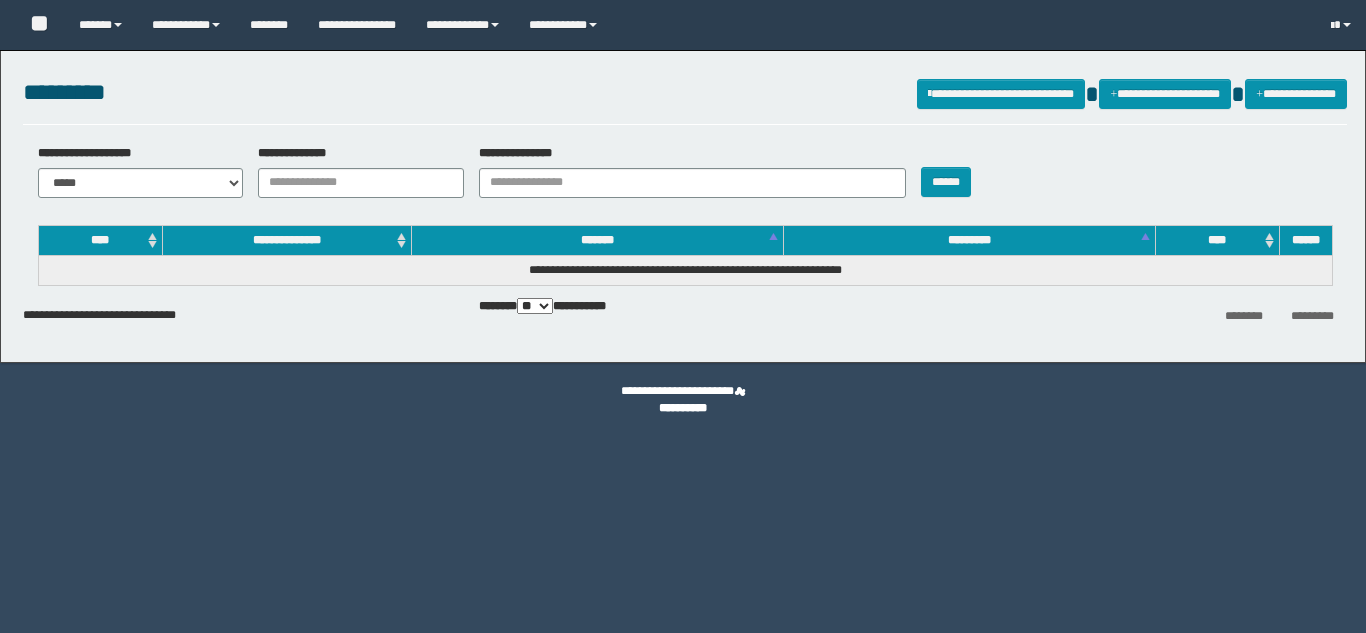 scroll, scrollTop: 0, scrollLeft: 0, axis: both 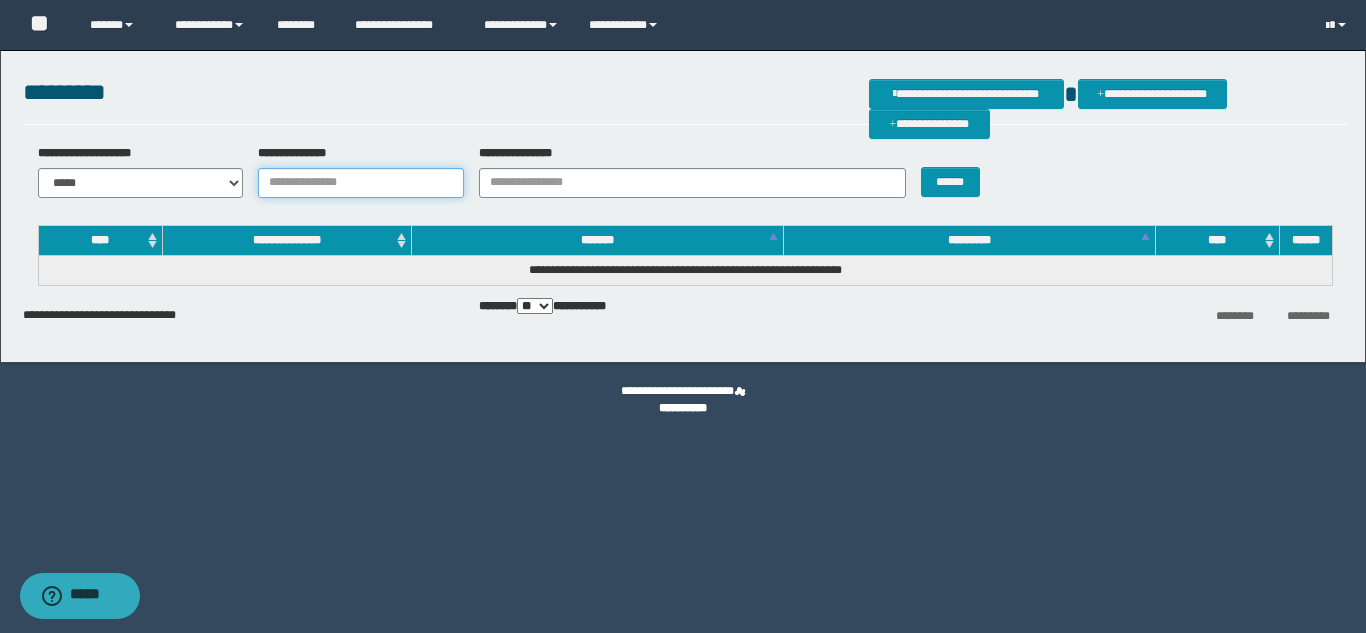 click on "**********" at bounding box center (361, 183) 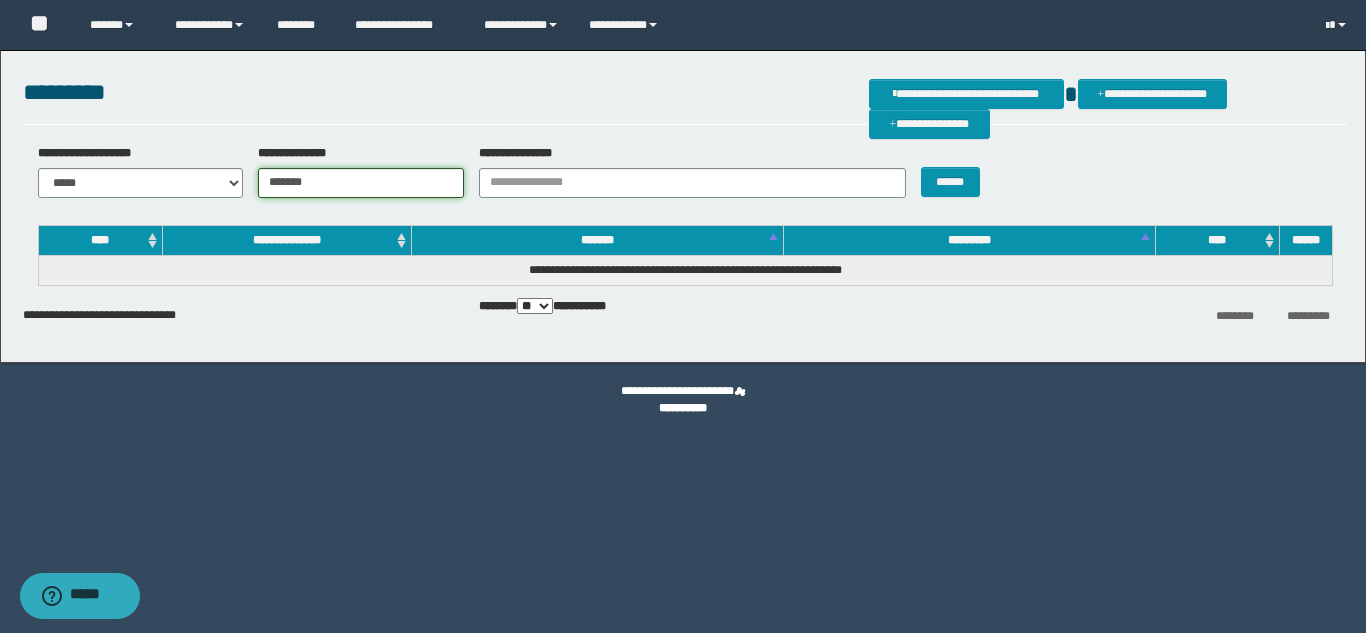 type on "*******" 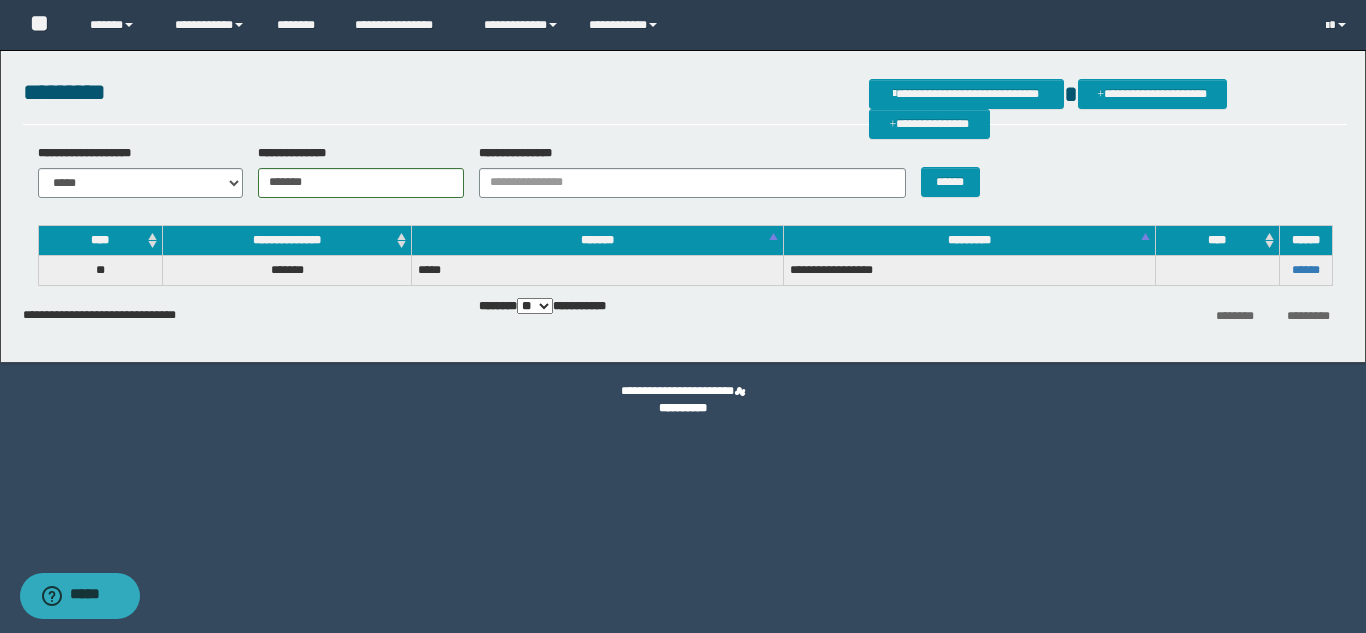 click on "*******" at bounding box center (286, 270) 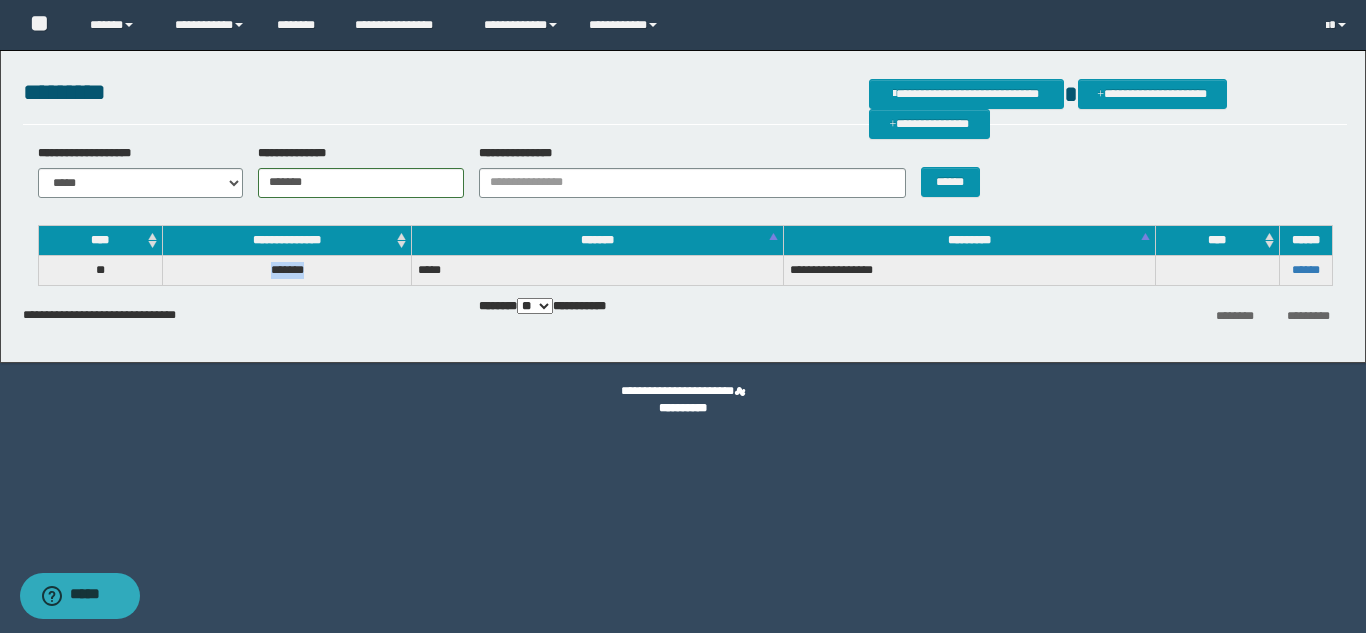 click on "*******" at bounding box center [286, 270] 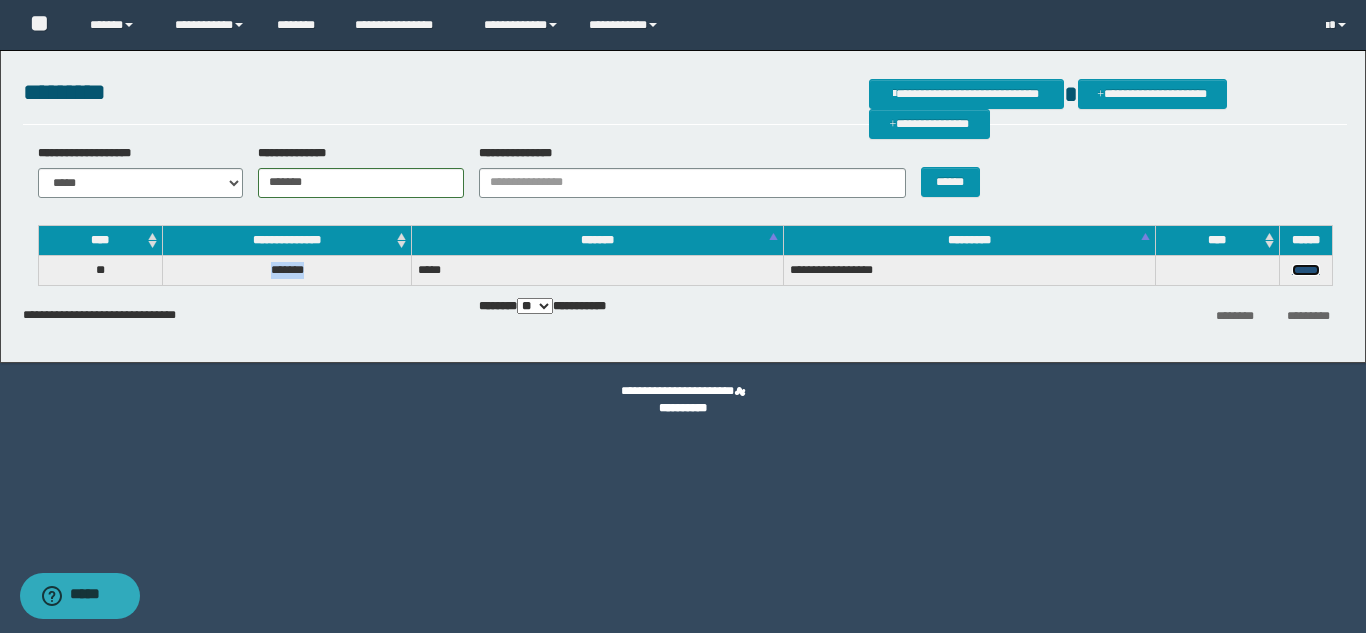 click on "******" at bounding box center [1306, 270] 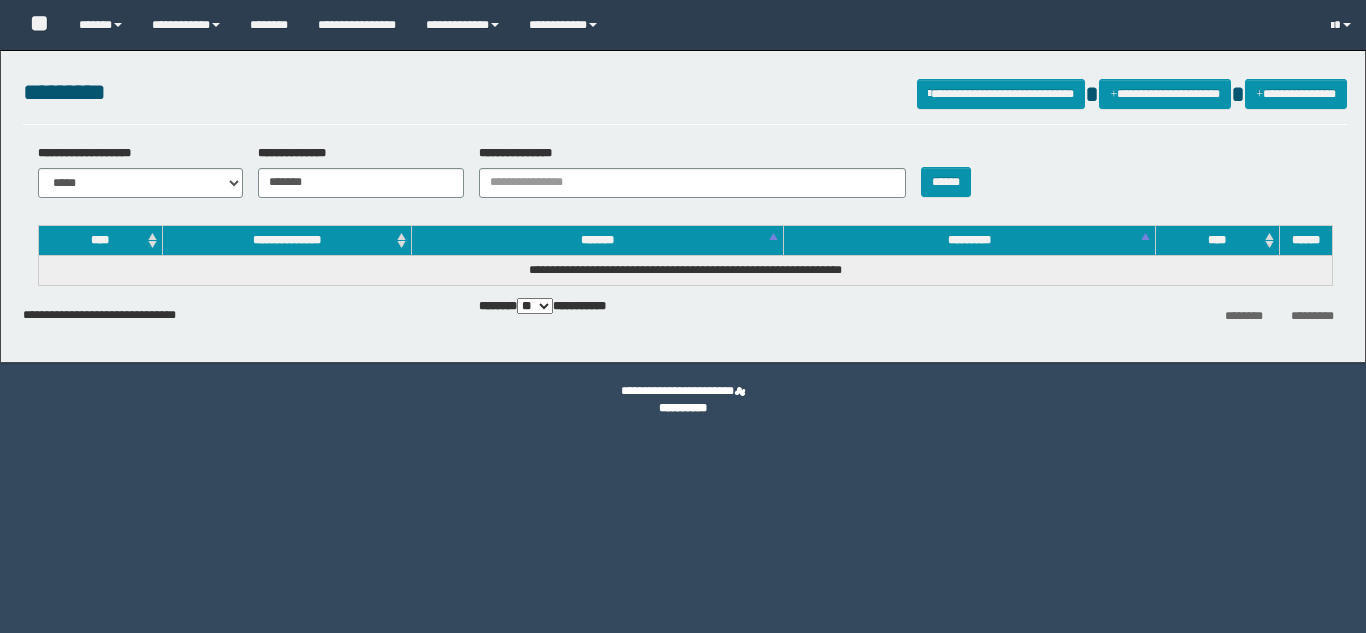 scroll, scrollTop: 0, scrollLeft: 0, axis: both 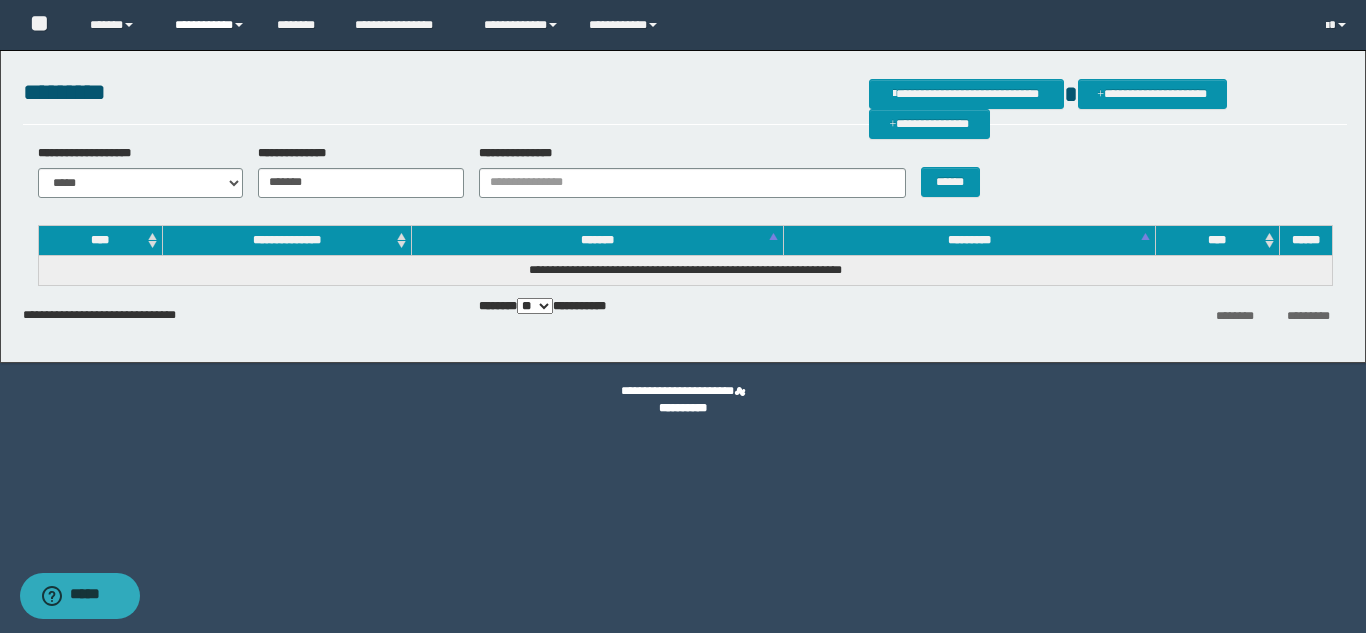 click on "**********" at bounding box center (210, 25) 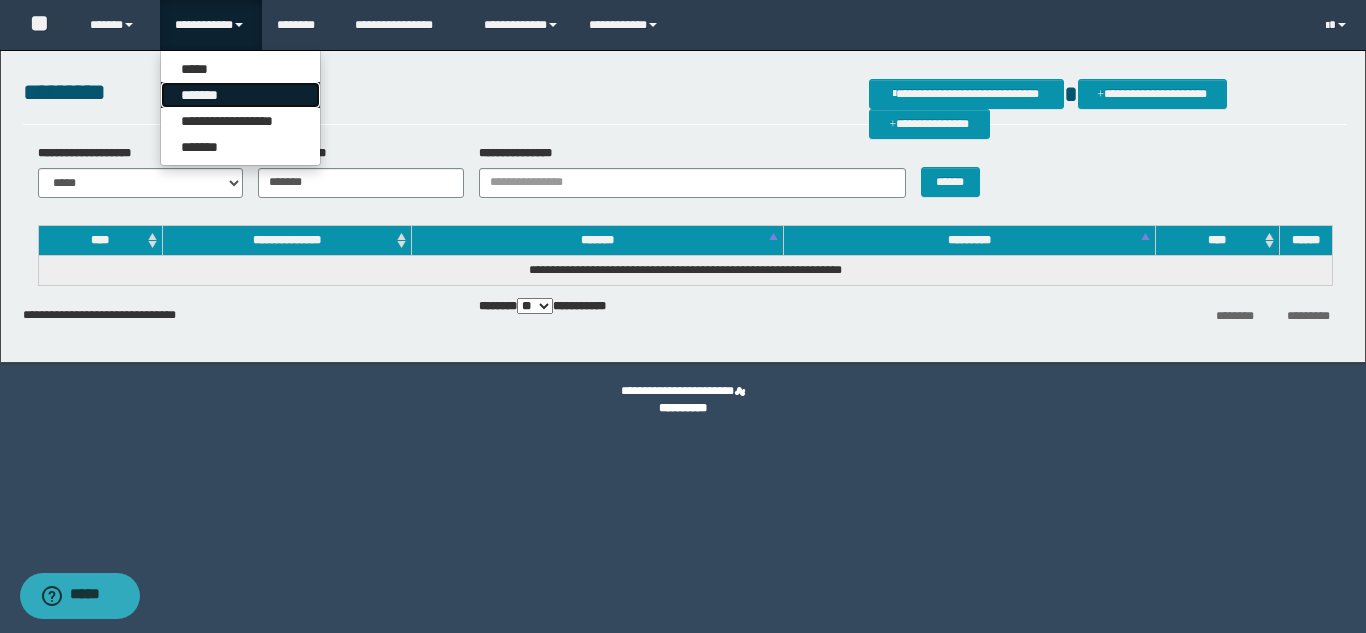 click on "*******" at bounding box center (240, 95) 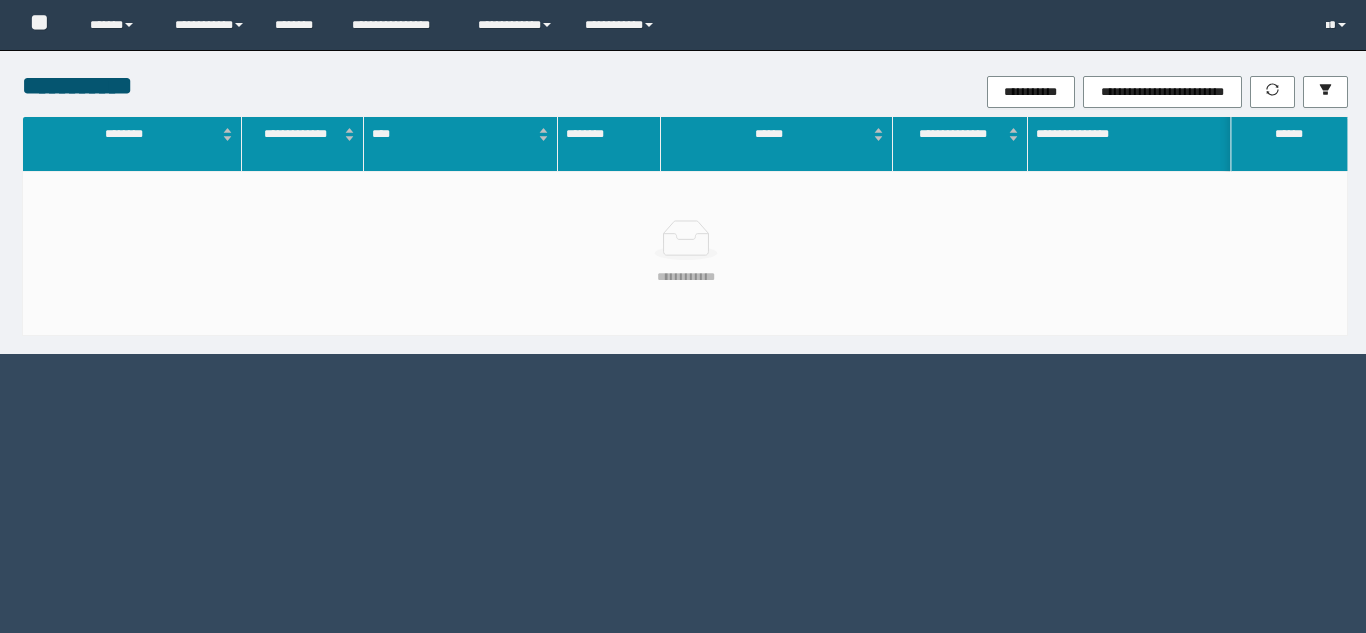 scroll, scrollTop: 0, scrollLeft: 0, axis: both 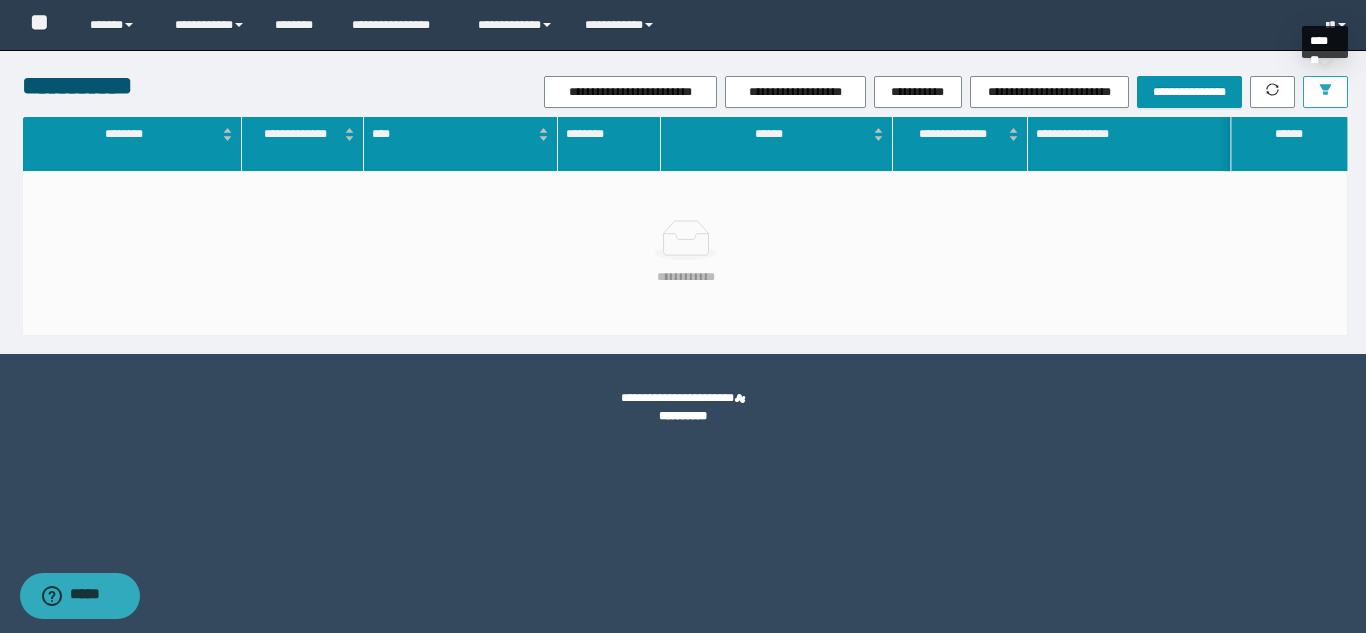 click at bounding box center [1325, 92] 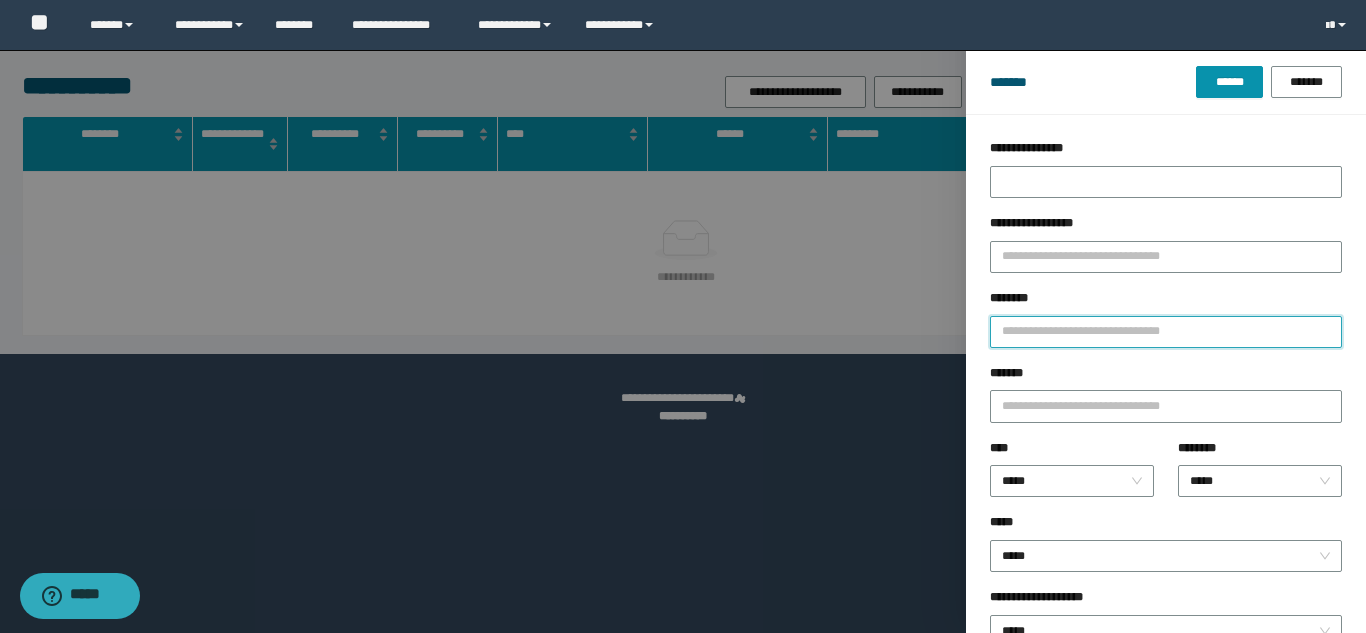click on "********" at bounding box center [1166, 332] 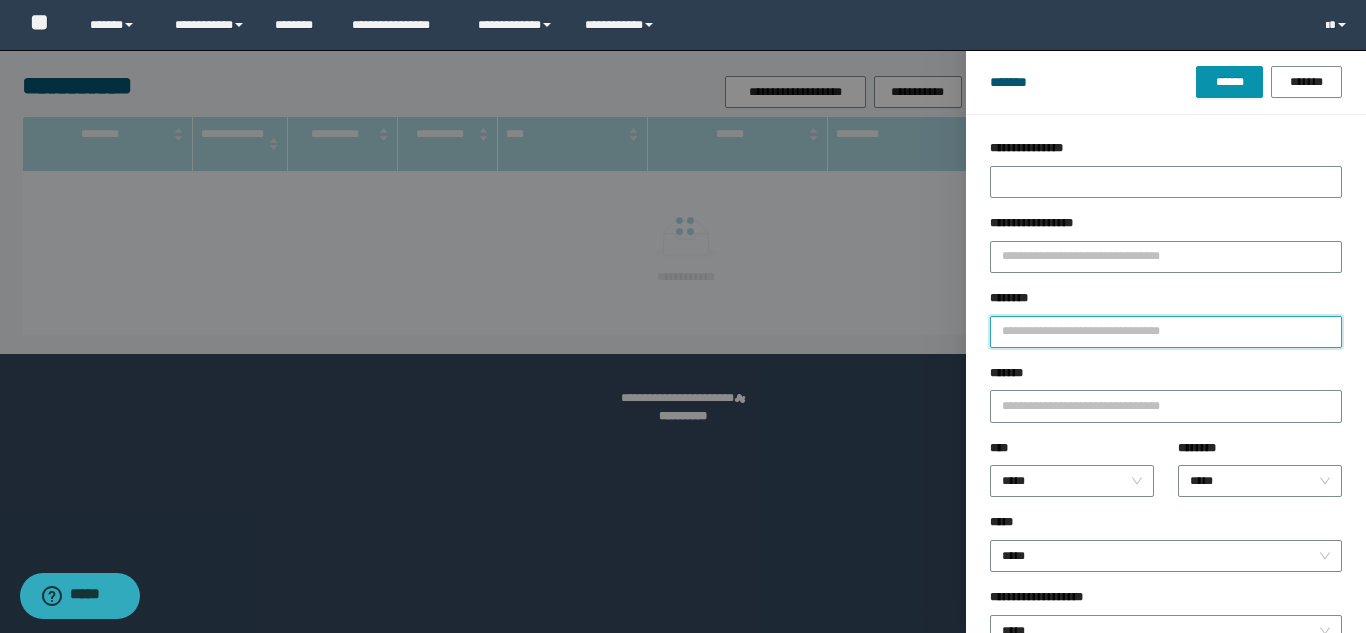 paste on "*******" 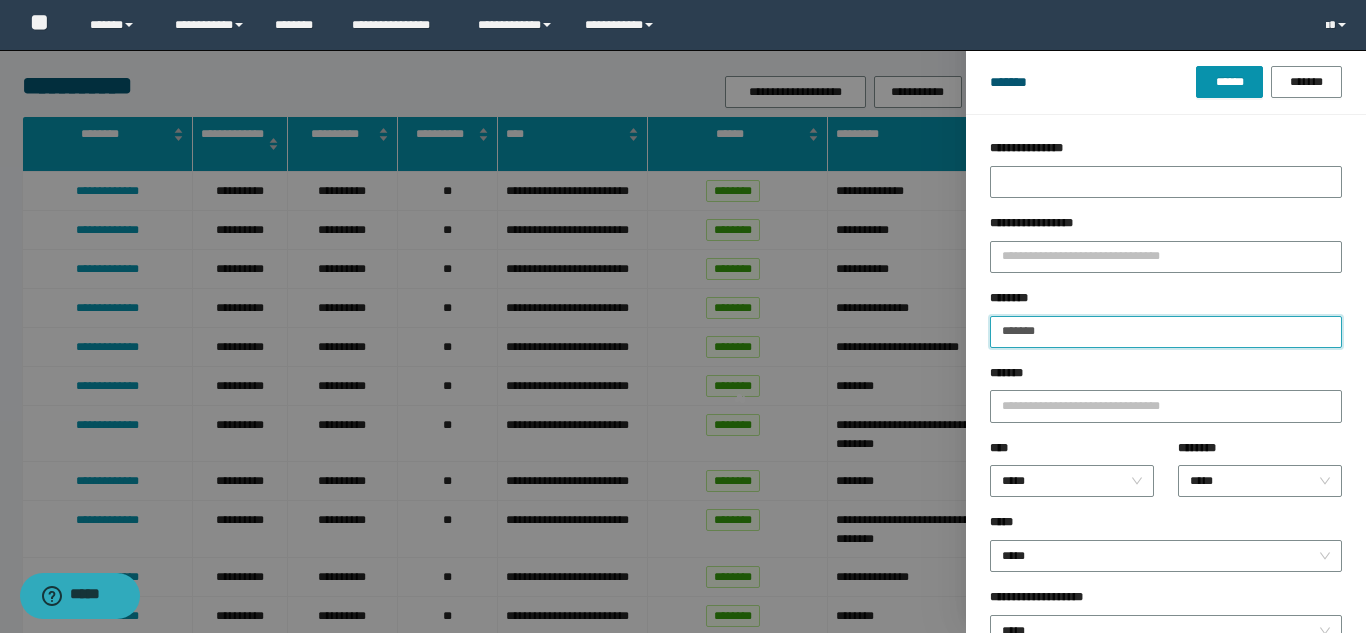 type on "*******" 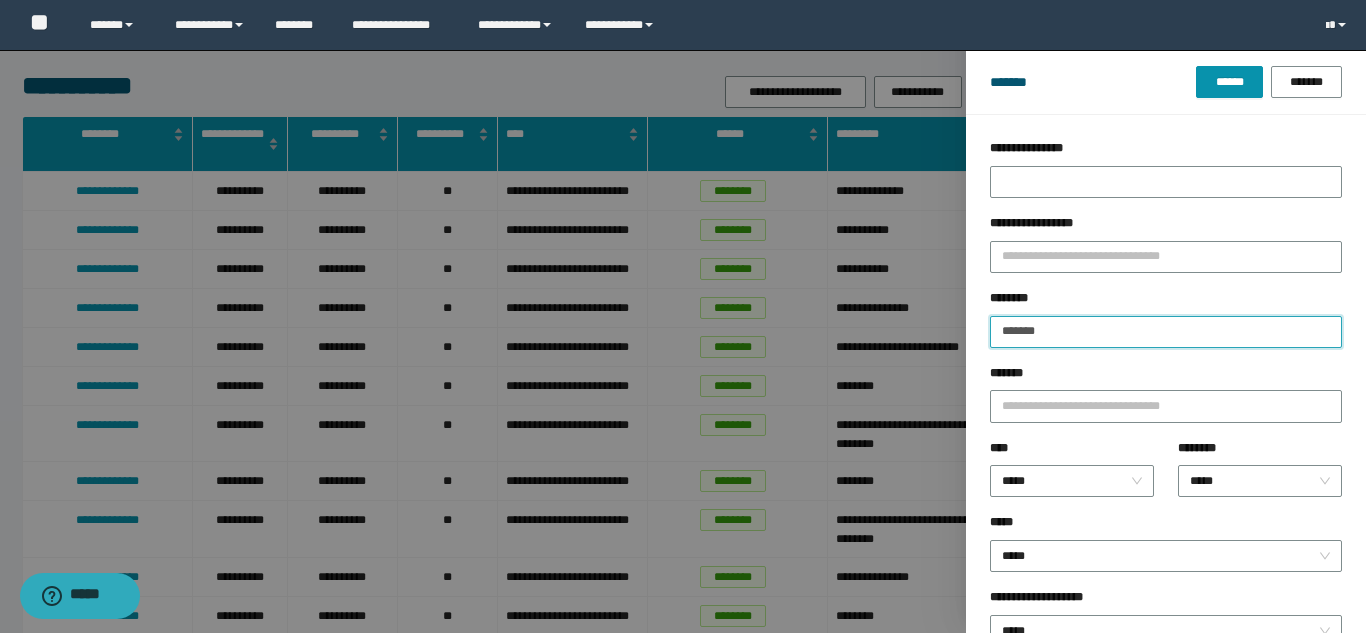 type on "*******" 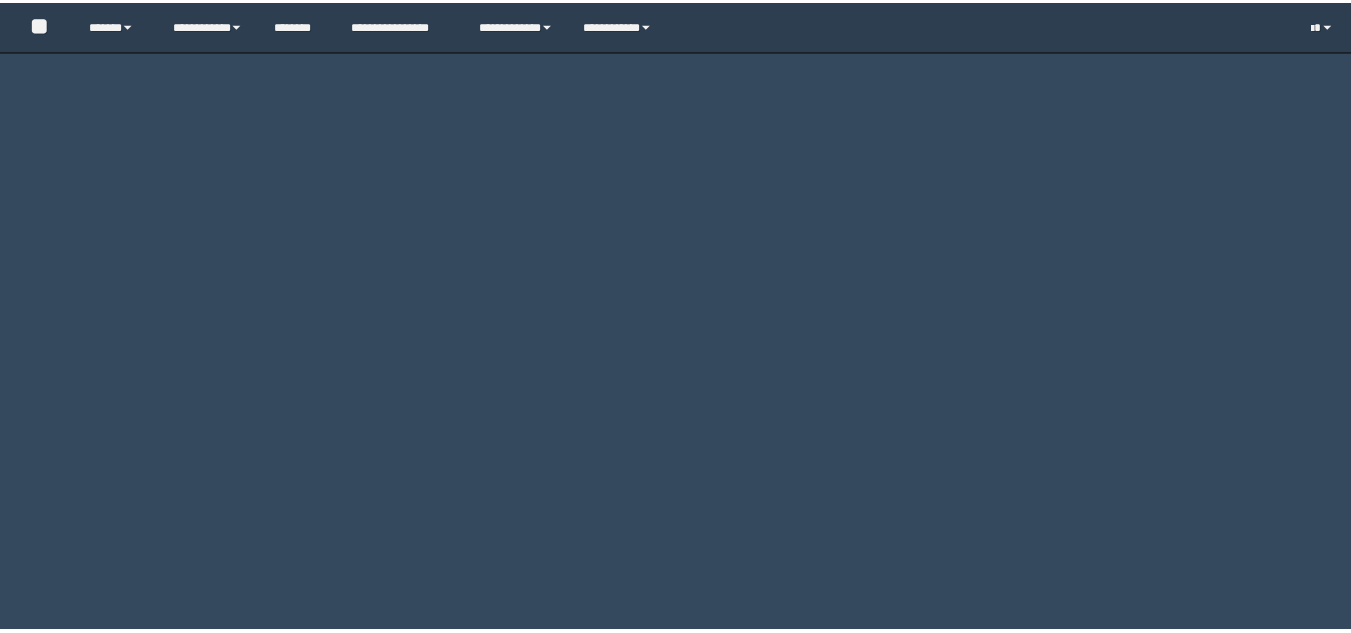 scroll, scrollTop: 0, scrollLeft: 0, axis: both 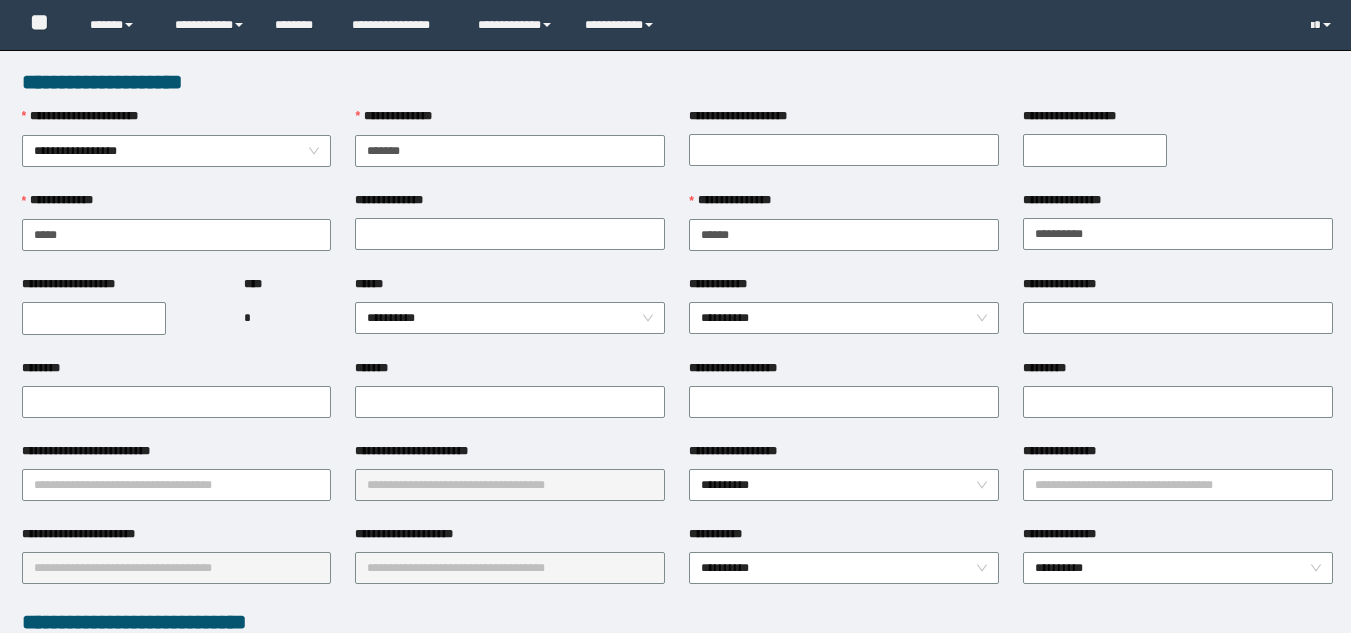type on "*******" 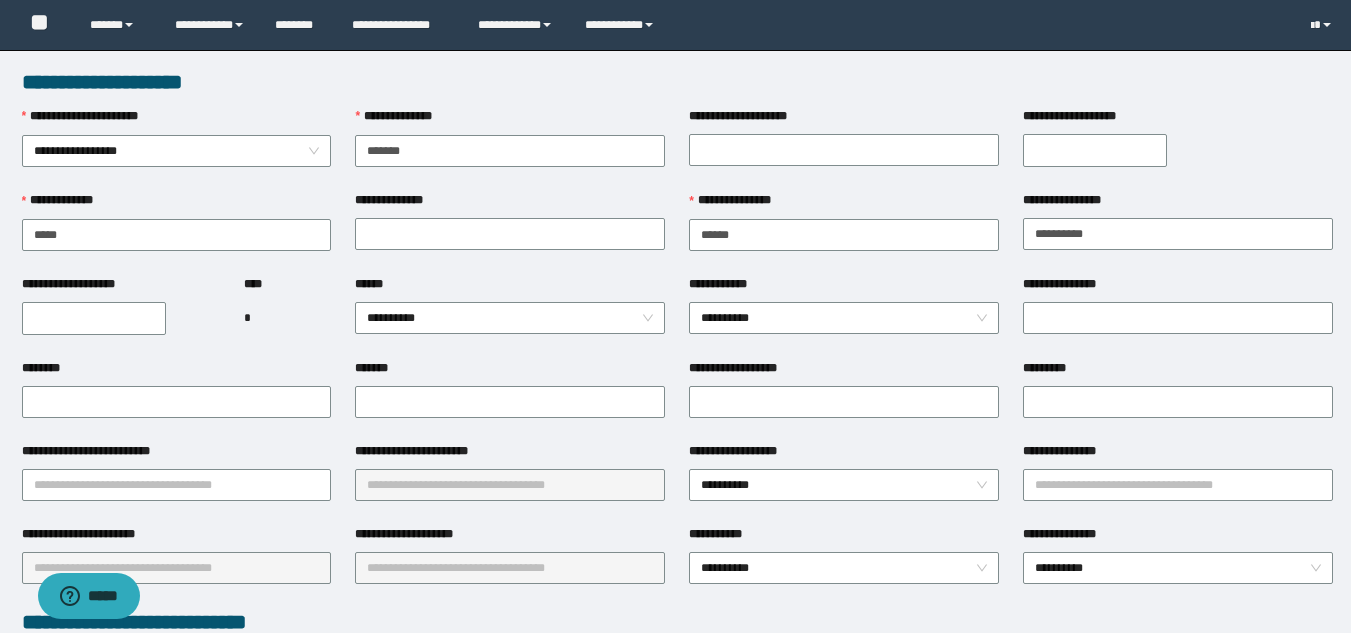scroll, scrollTop: 0, scrollLeft: 0, axis: both 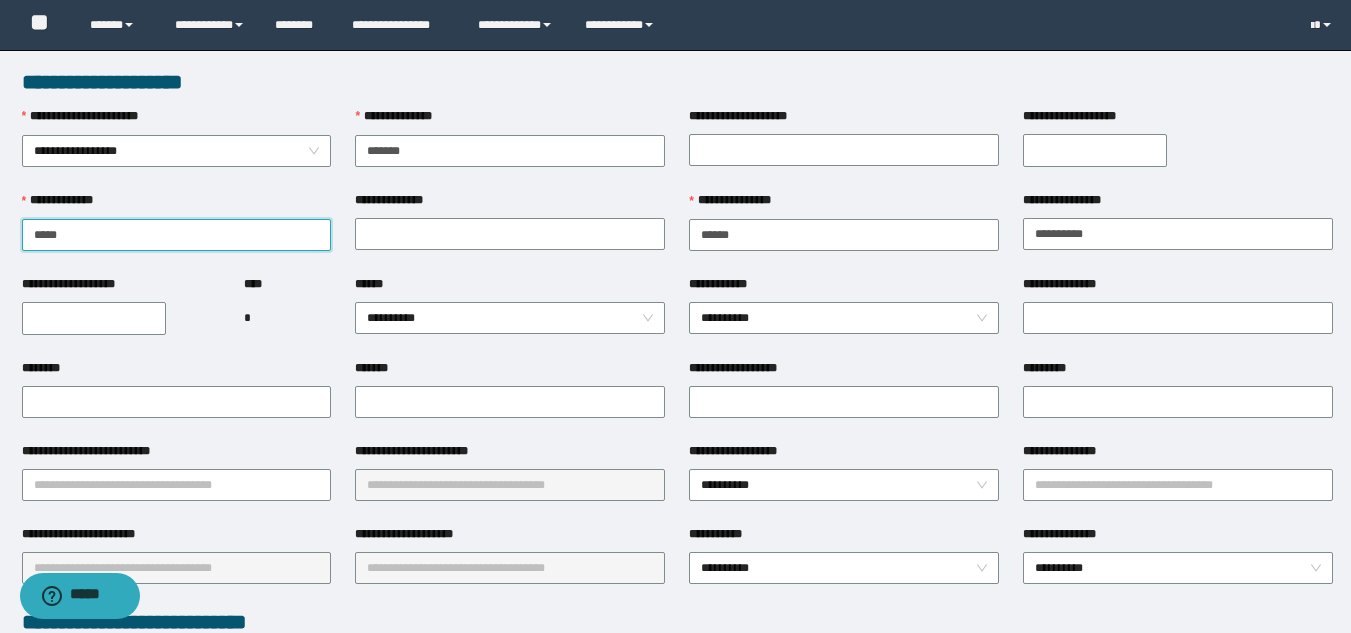 click on "*****" at bounding box center [177, 235] 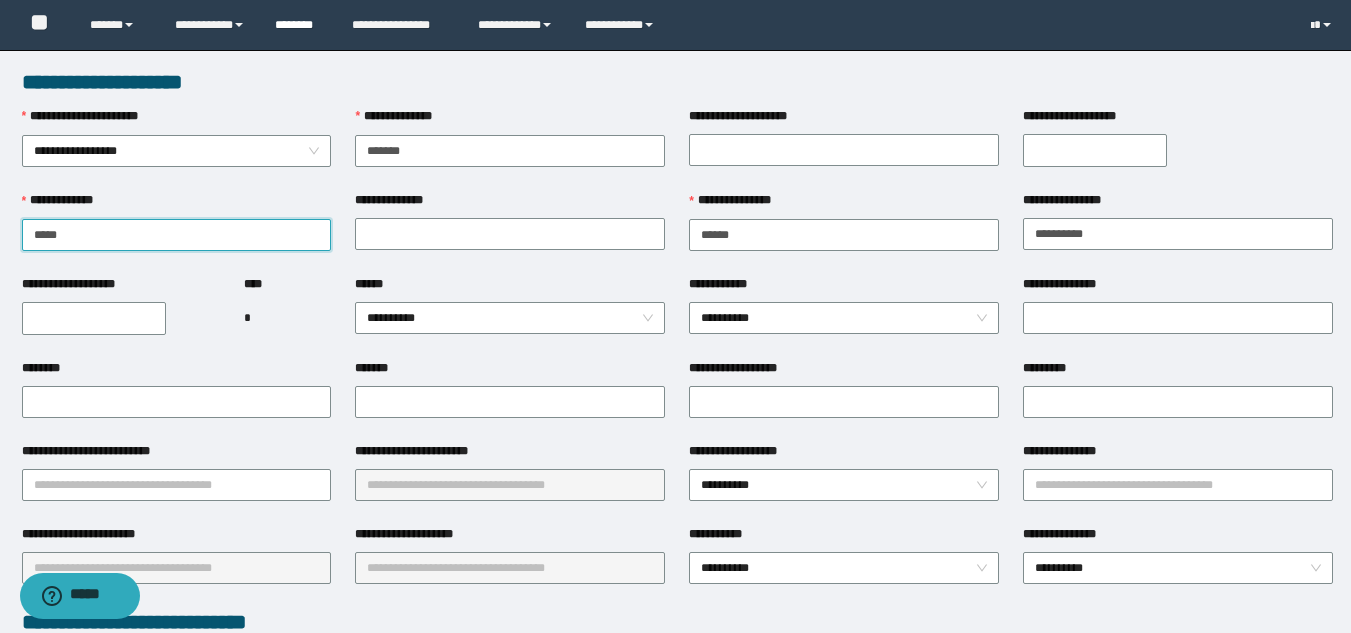 type on "*****" 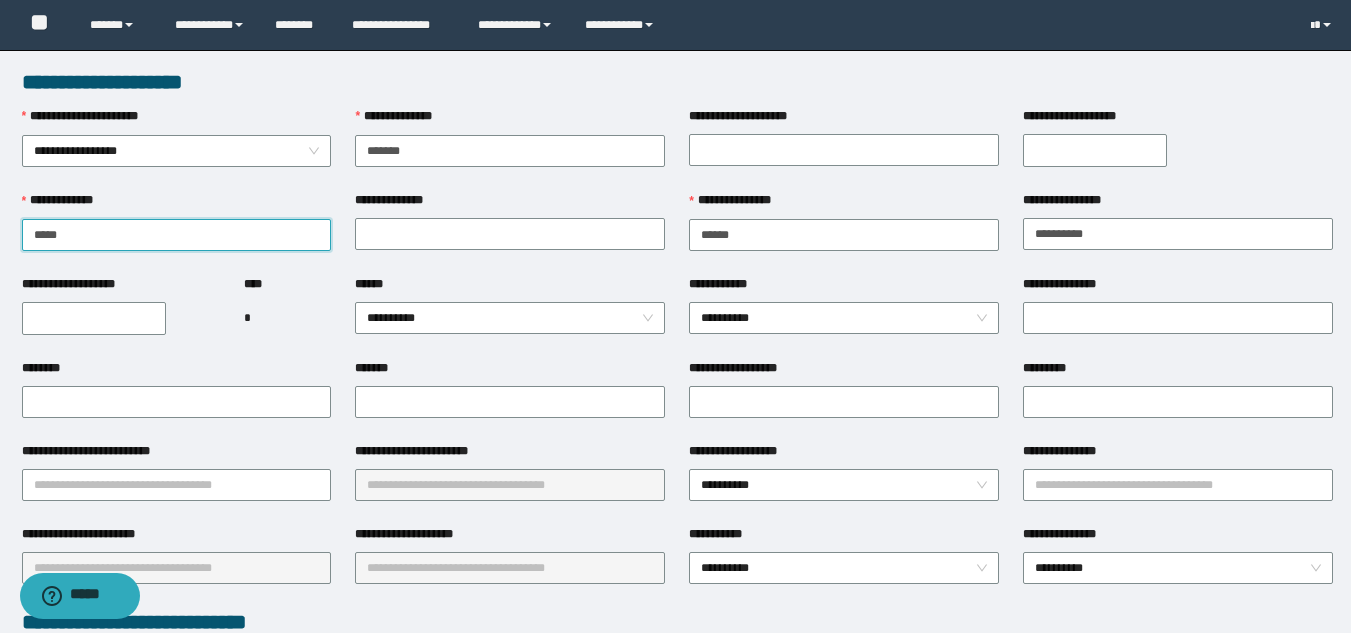 drag, startPoint x: 73, startPoint y: 232, endPoint x: 0, endPoint y: 208, distance: 76.843994 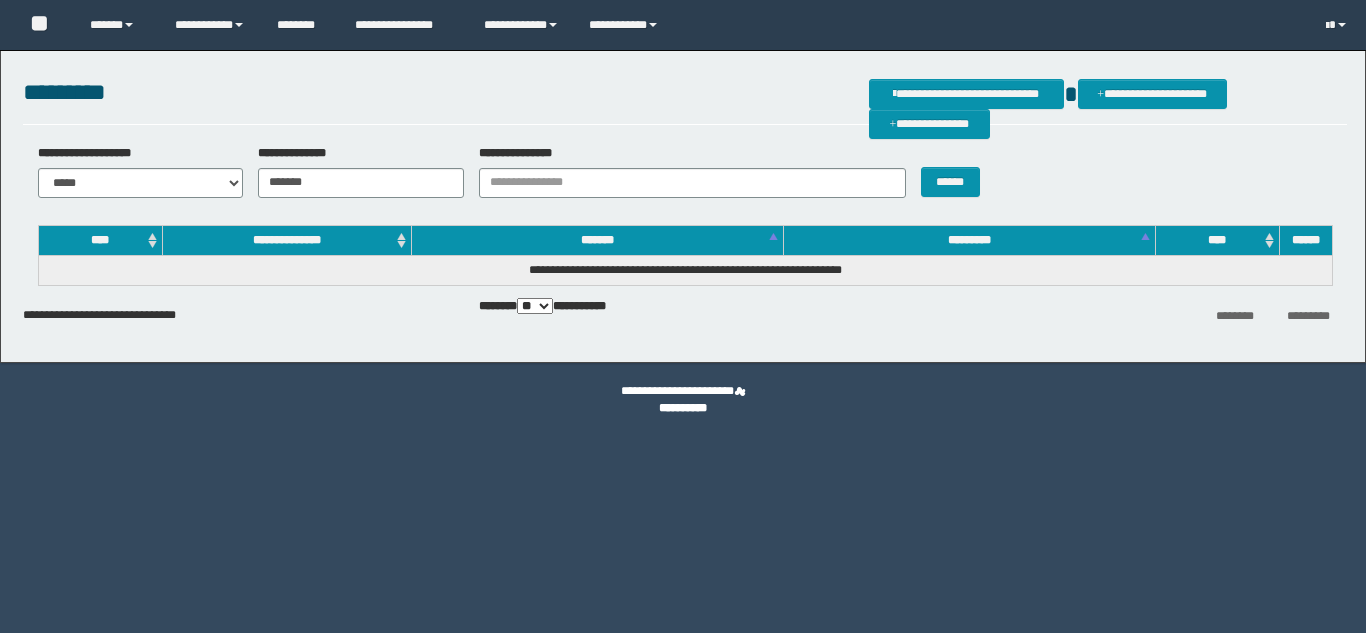 scroll, scrollTop: 0, scrollLeft: 0, axis: both 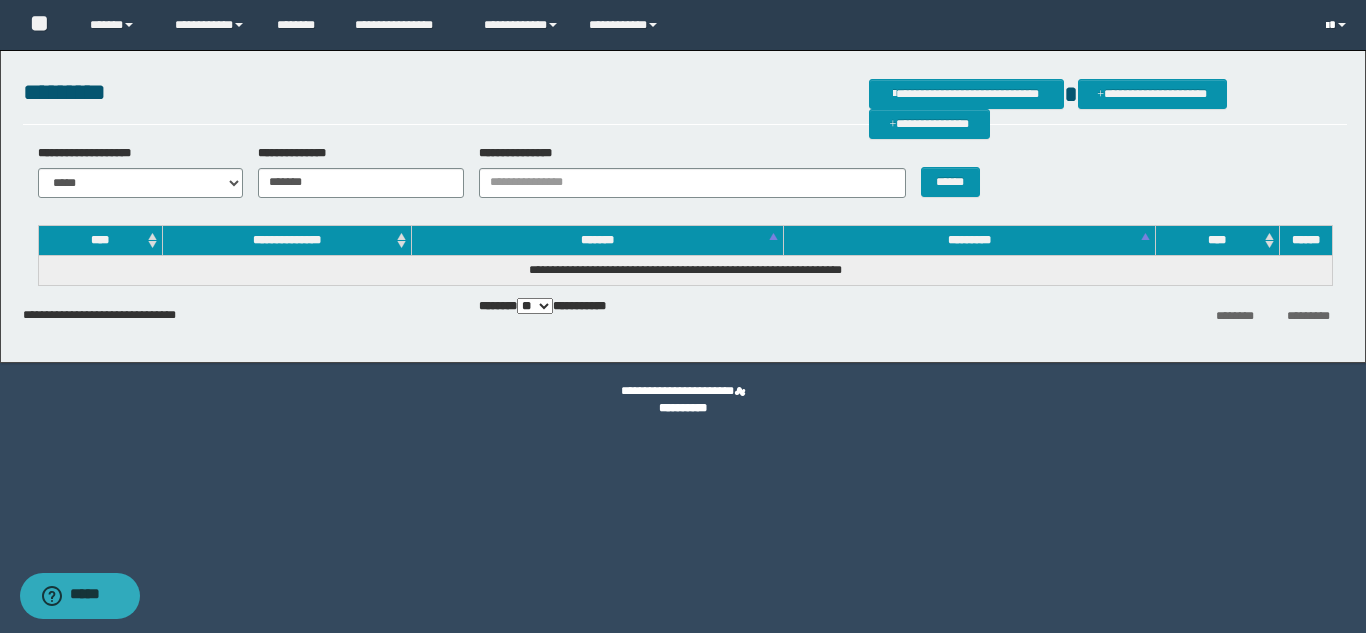 click at bounding box center (1338, 25) 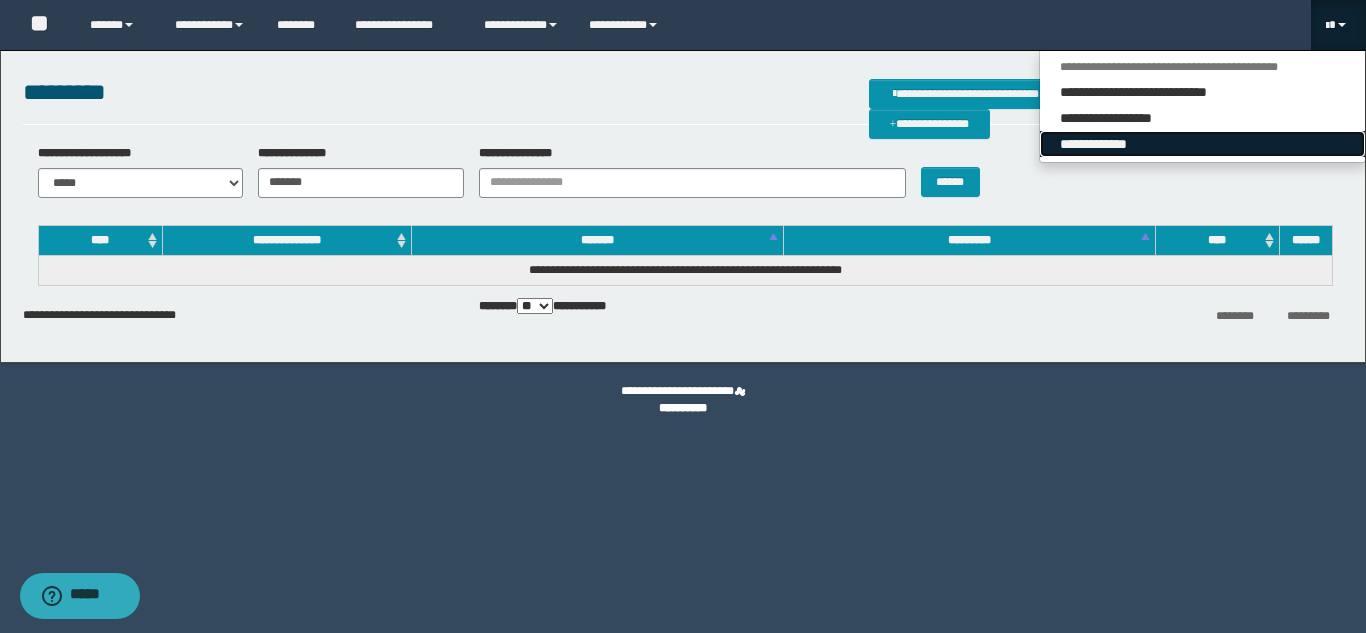 click on "**********" at bounding box center [1202, 144] 